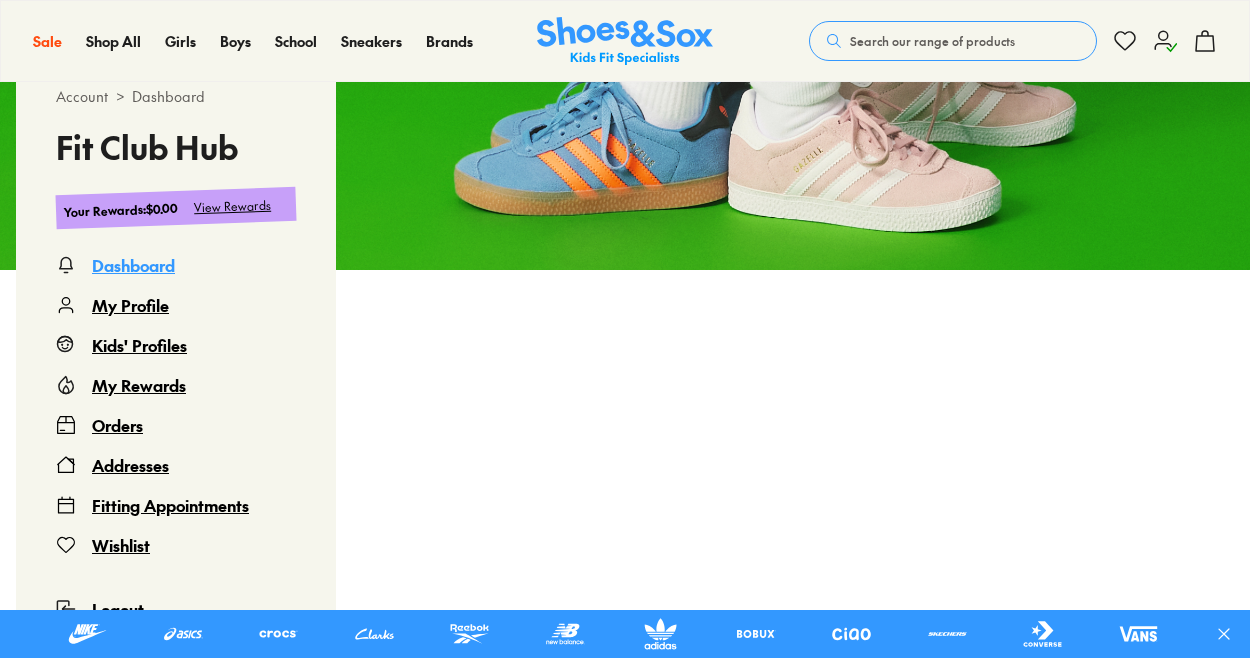 click on "Orders" at bounding box center [117, 425] 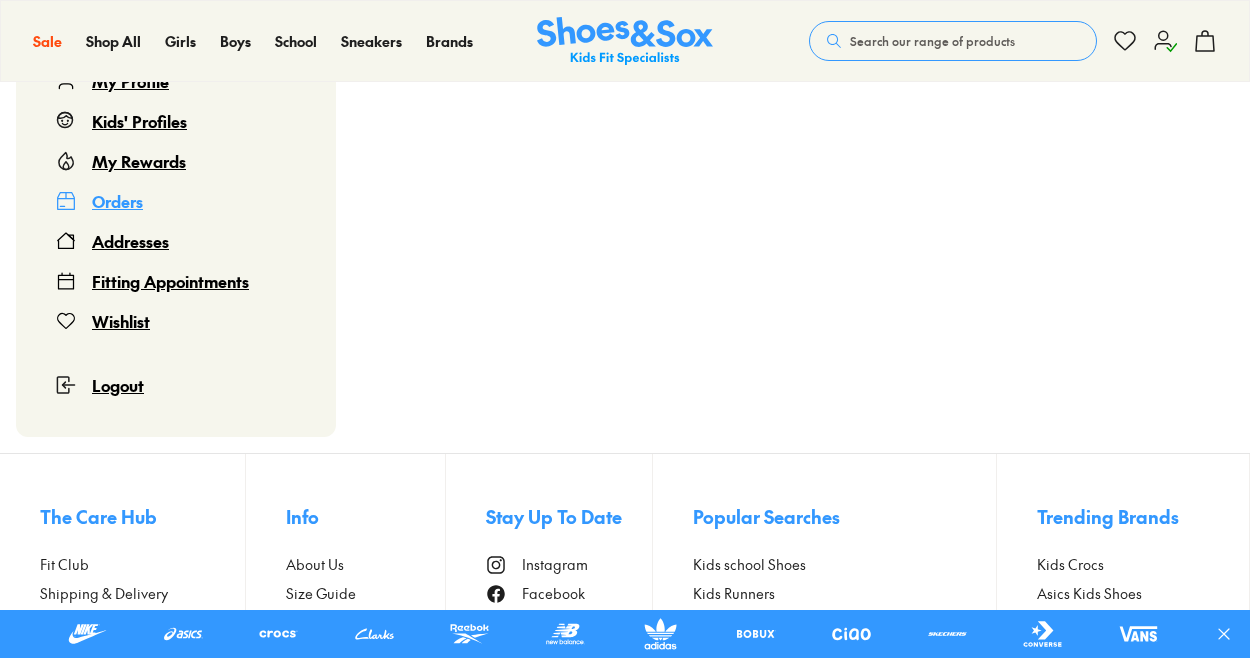 scroll, scrollTop: 459, scrollLeft: 0, axis: vertical 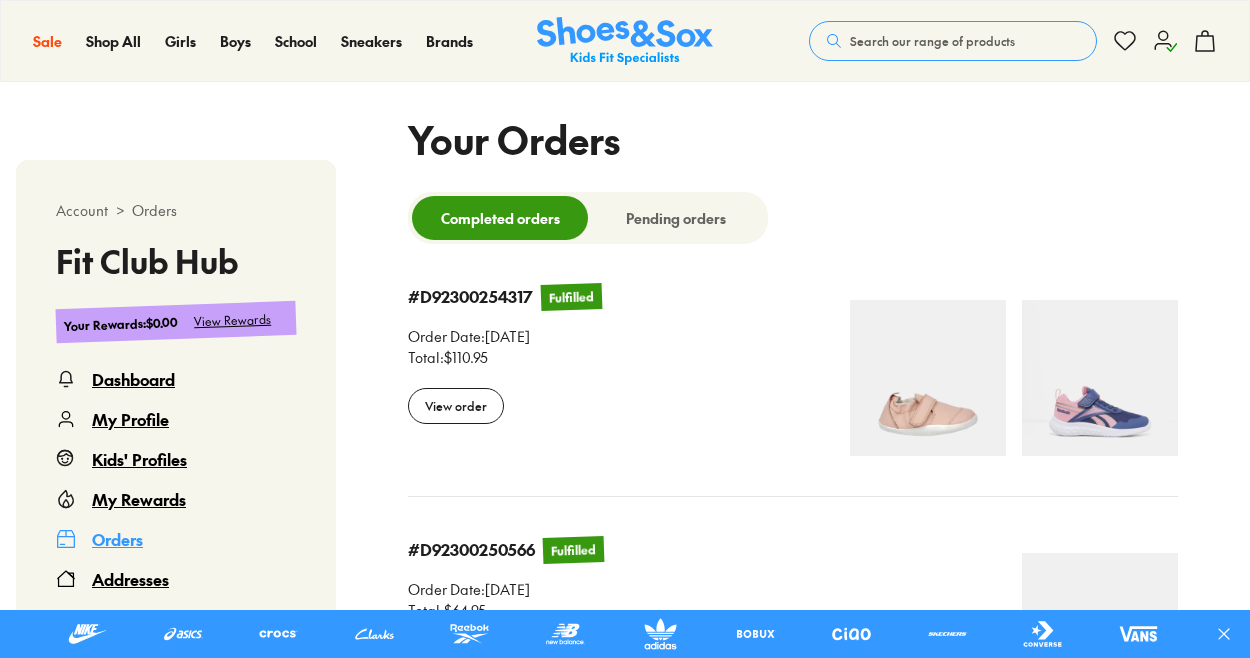 select 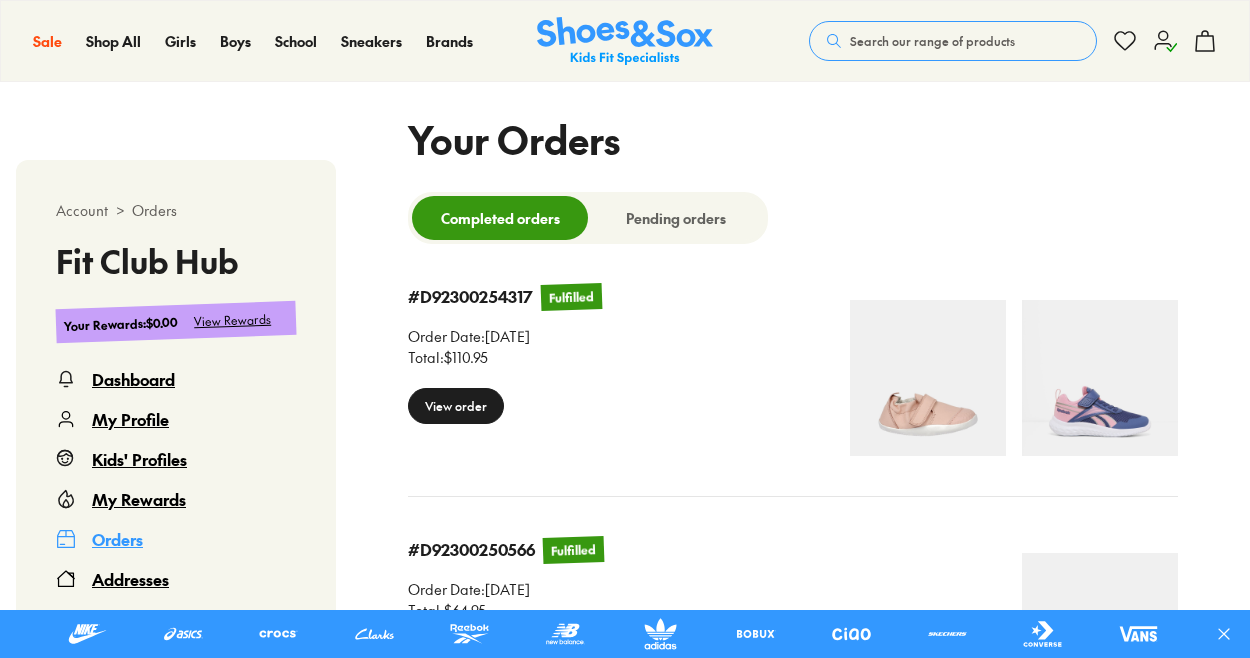 click on "View order" at bounding box center [456, 406] 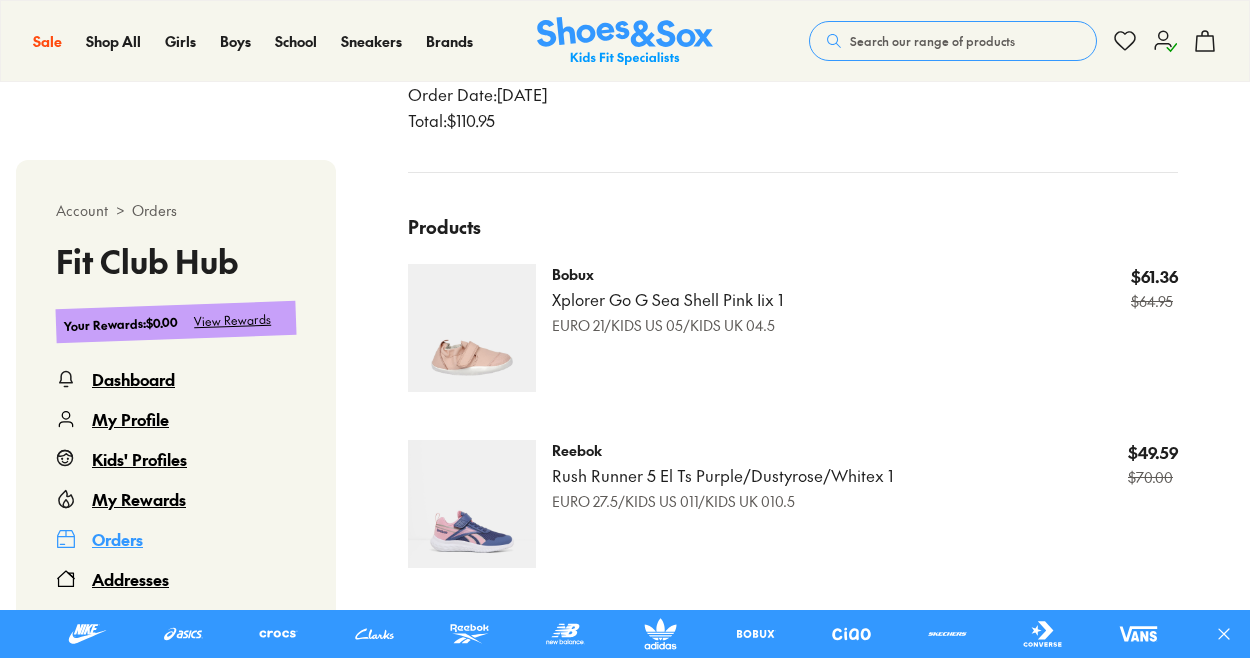 scroll, scrollTop: 762, scrollLeft: 0, axis: vertical 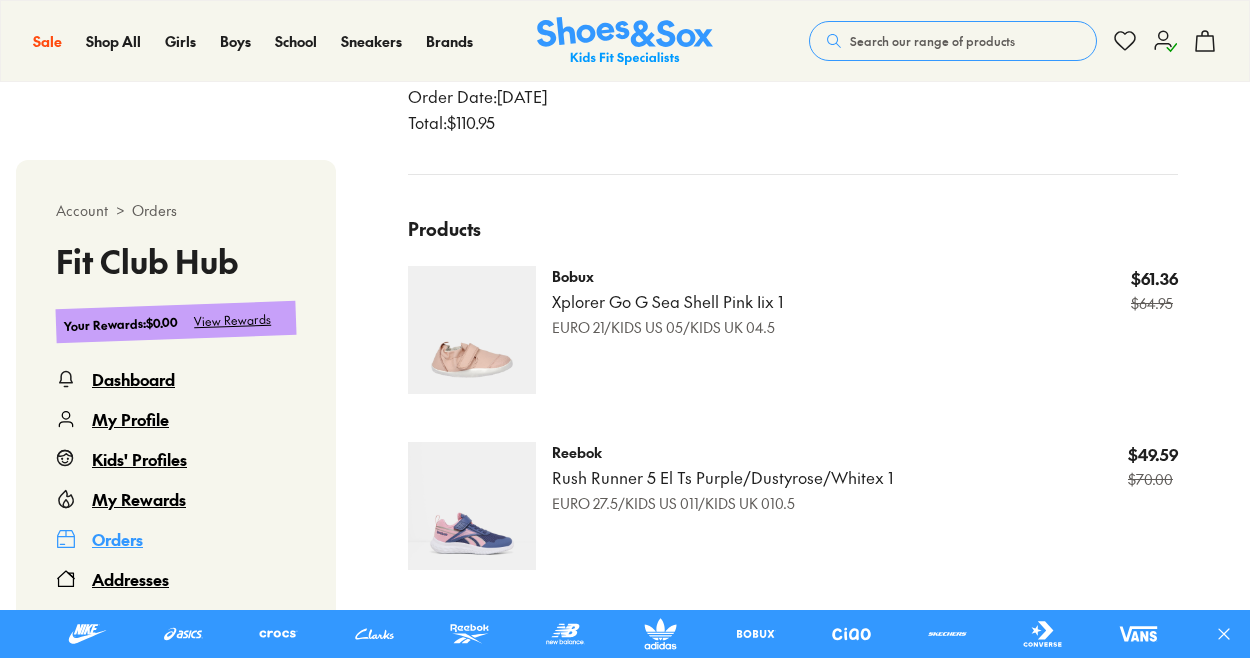 click on "Bobux" at bounding box center [667, 276] 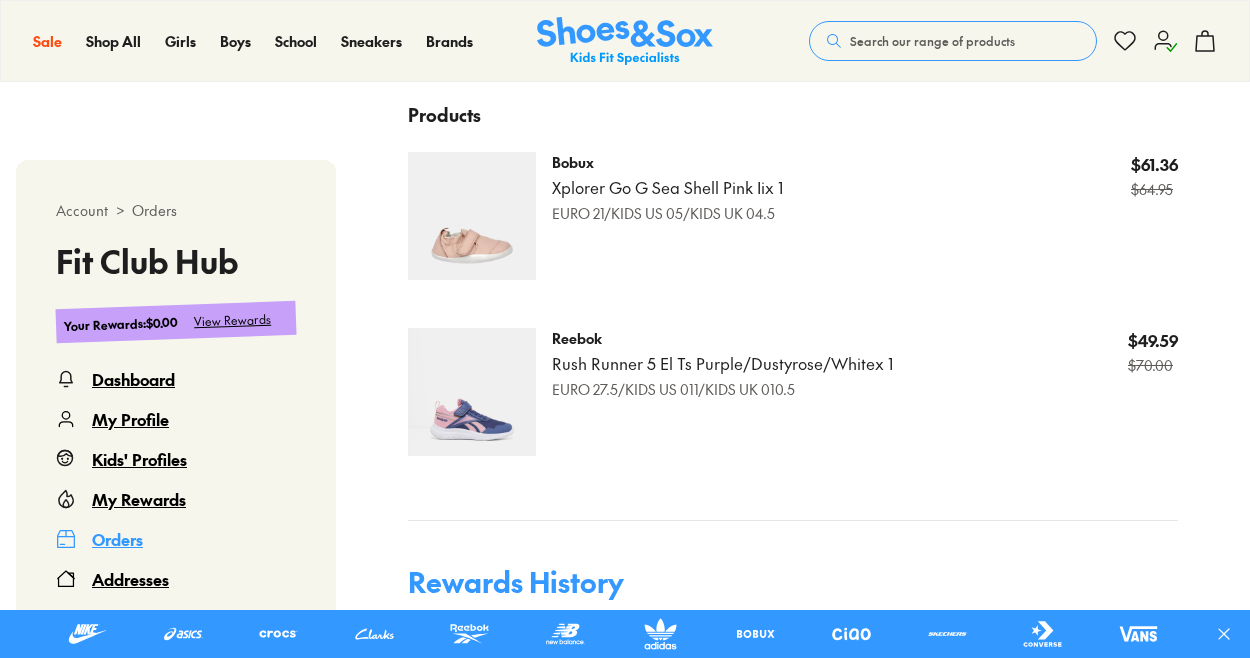 scroll, scrollTop: 0, scrollLeft: 0, axis: both 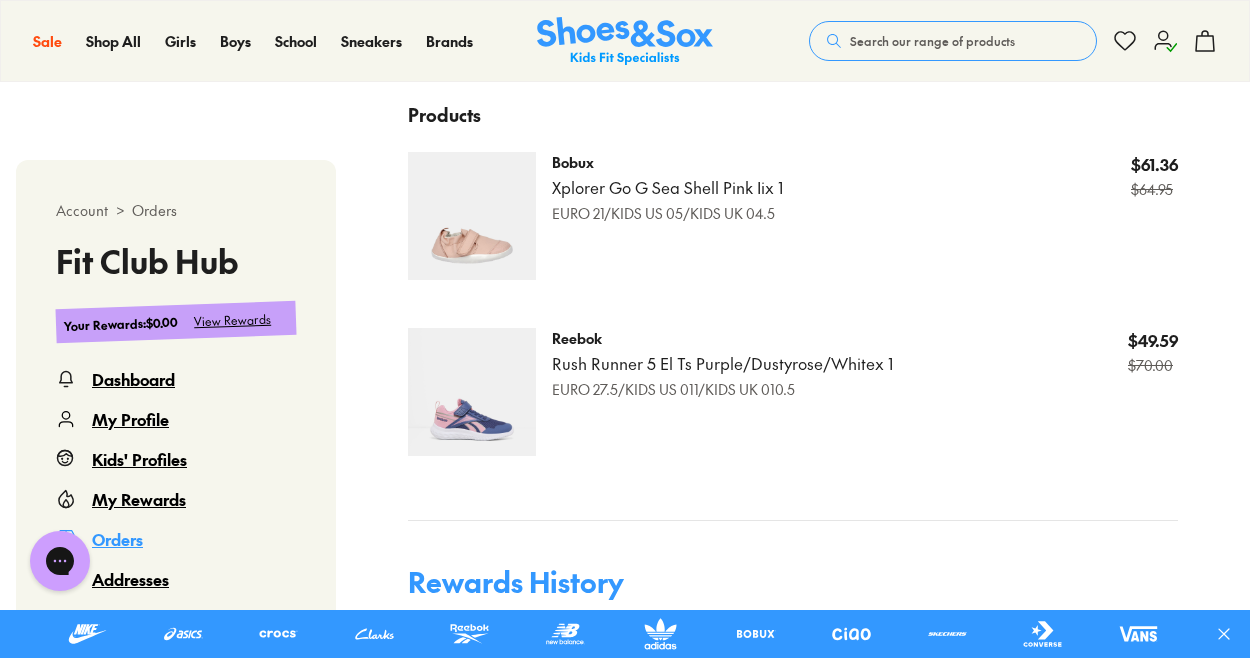click on "Close dialog Join the FREE Fit Club & Get 10% Back Sign up to join our FREE Fit Club and receive 10% back on every purchase you make in rewards dollars. Plus be in the know about exclusive offers and rewards. Continue ******" at bounding box center (625, 329) 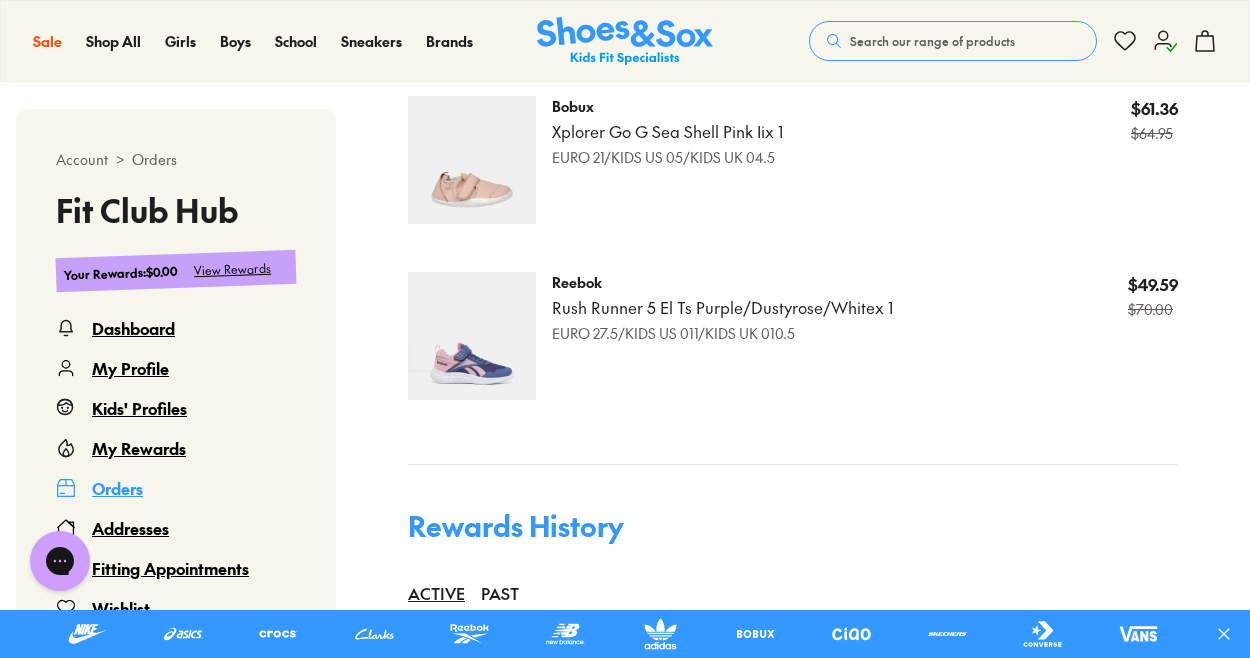 scroll, scrollTop: 934, scrollLeft: 0, axis: vertical 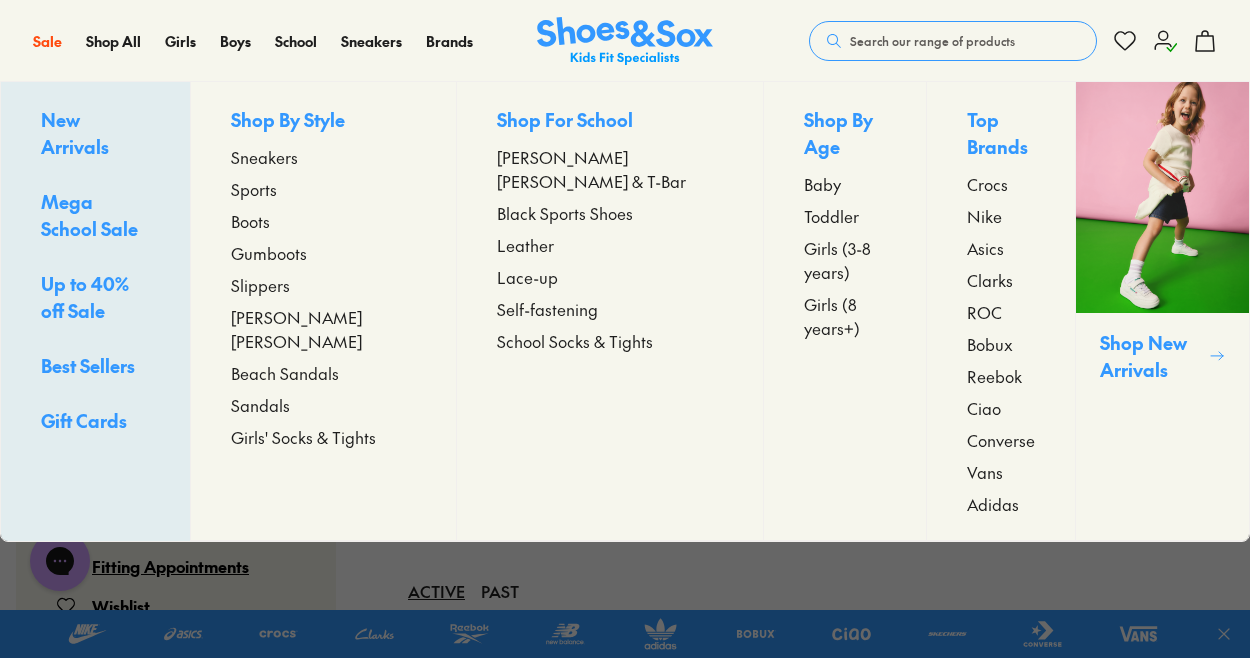 click on "Girls (3-8 years)" at bounding box center (845, 260) 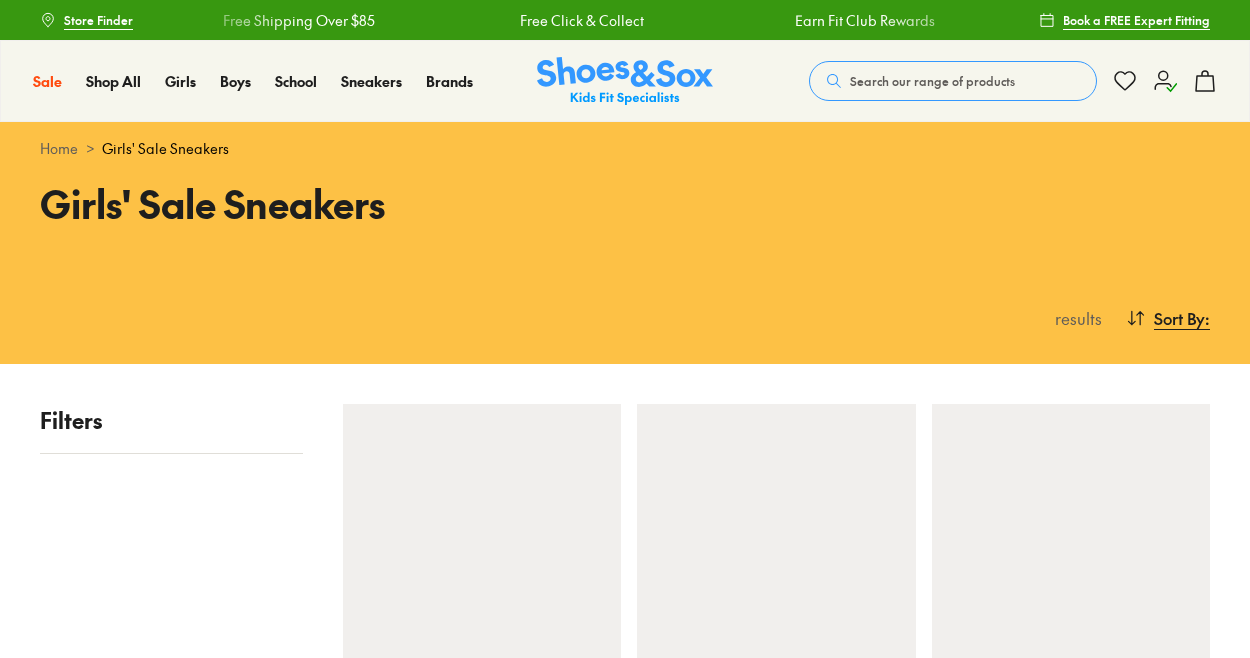 scroll, scrollTop: 0, scrollLeft: 0, axis: both 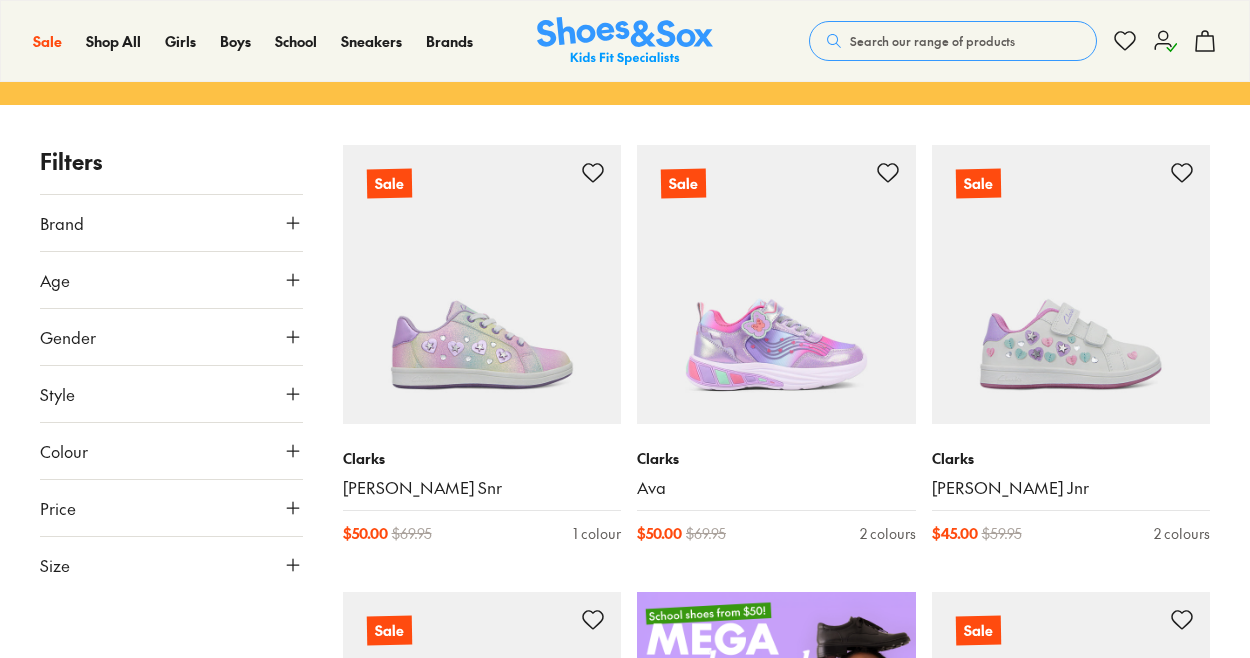 click on "Price" at bounding box center (171, 508) 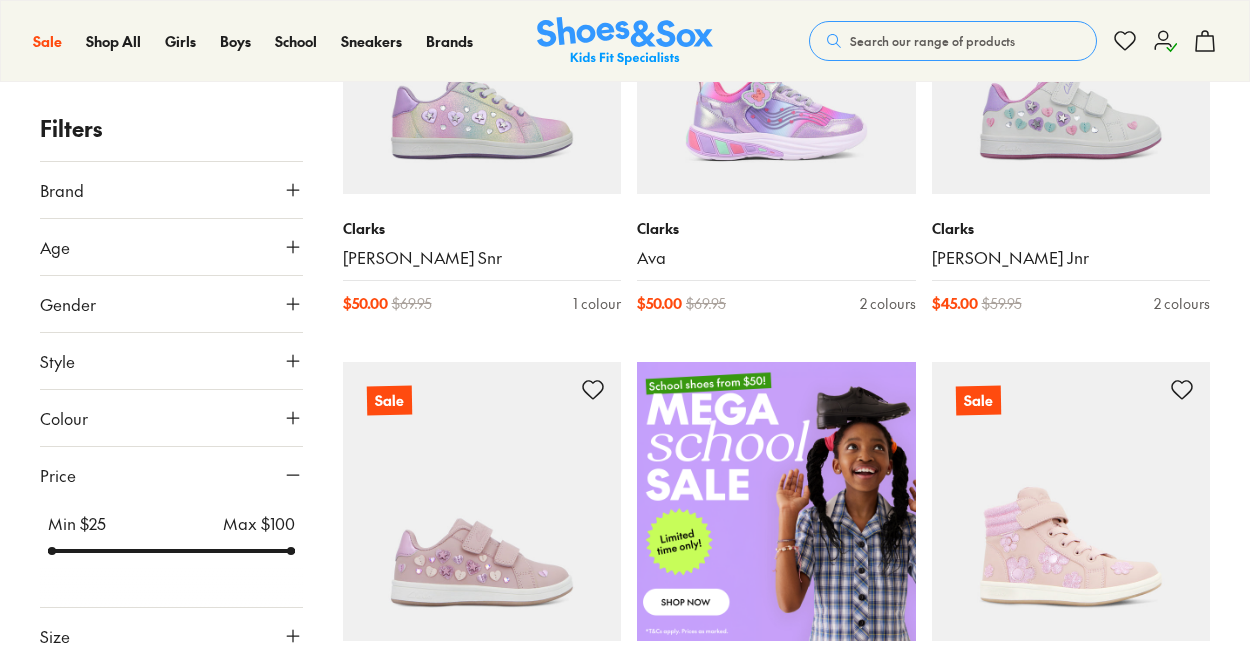 scroll, scrollTop: 495, scrollLeft: 0, axis: vertical 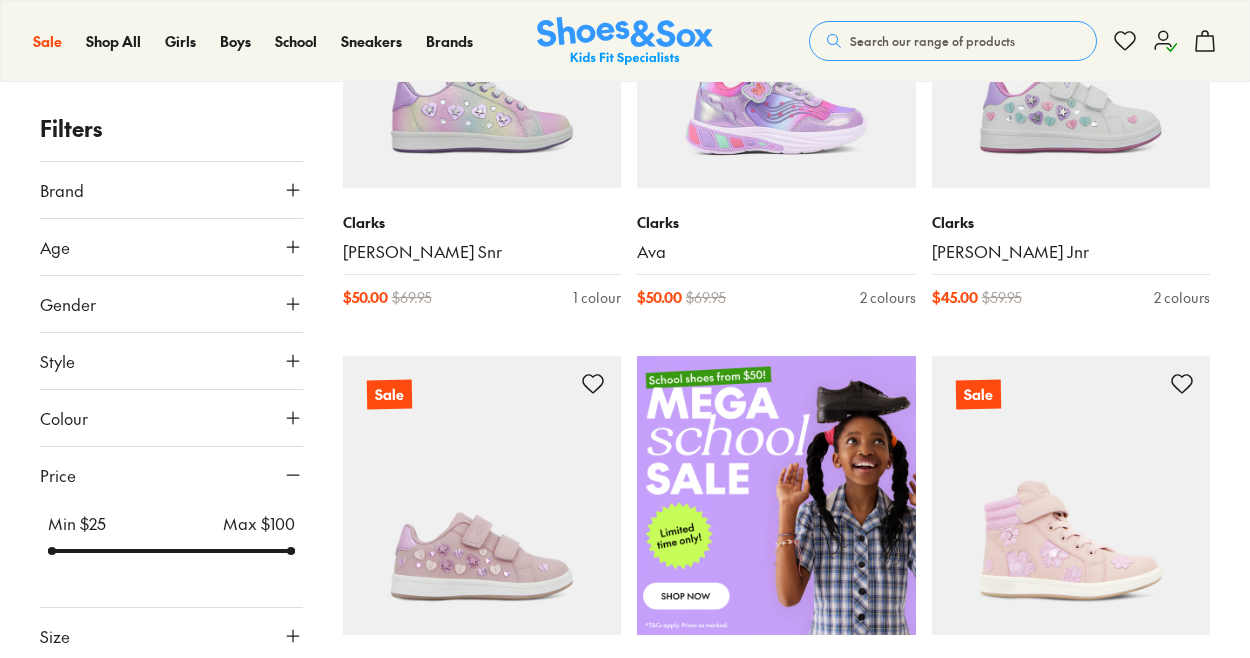 click at bounding box center (171, 551) 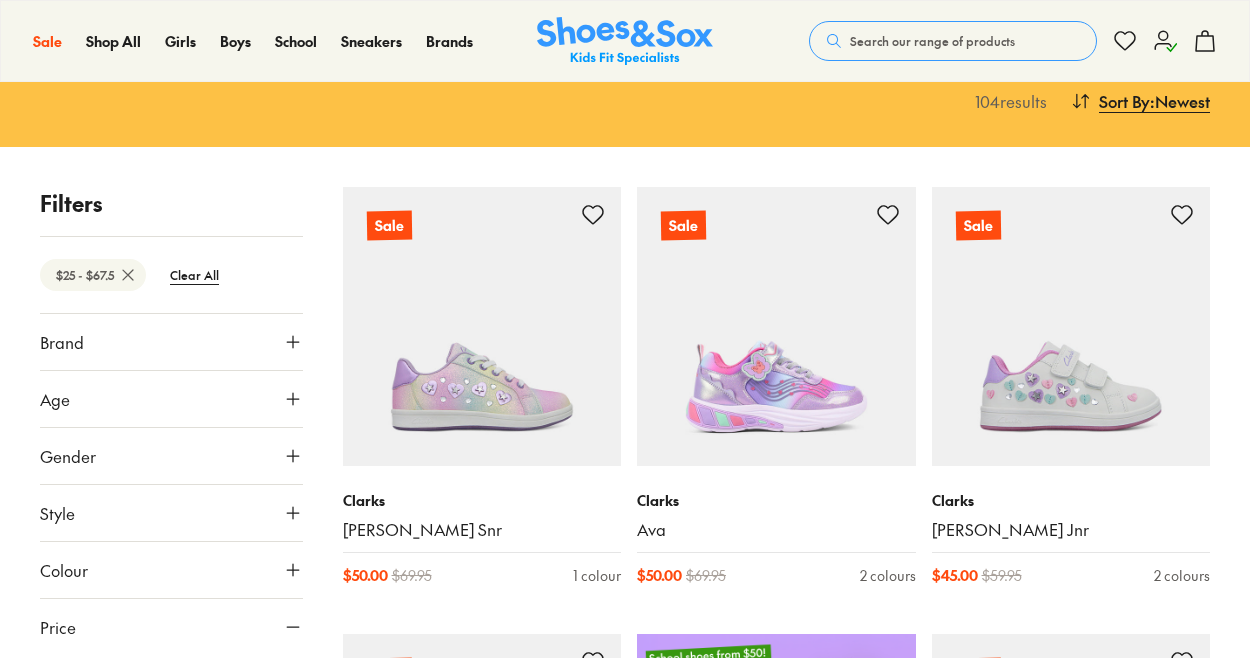 scroll, scrollTop: 46, scrollLeft: 0, axis: vertical 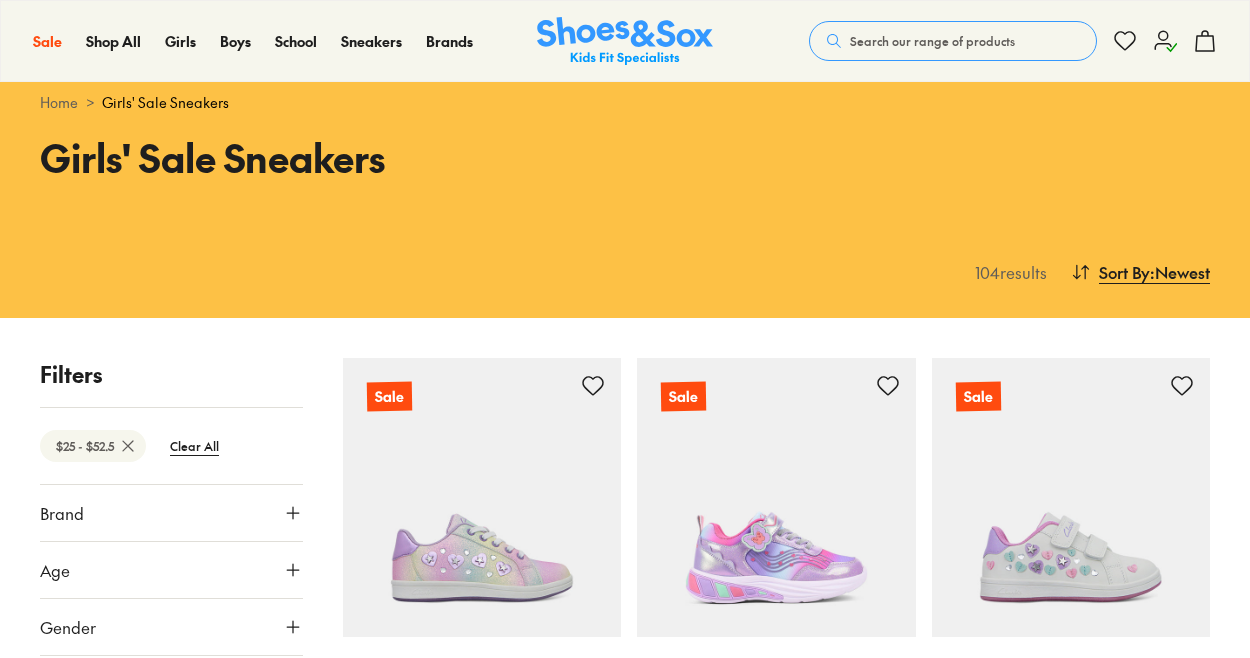 drag, startPoint x: 293, startPoint y: 553, endPoint x: 138, endPoint y: 587, distance: 158.68523 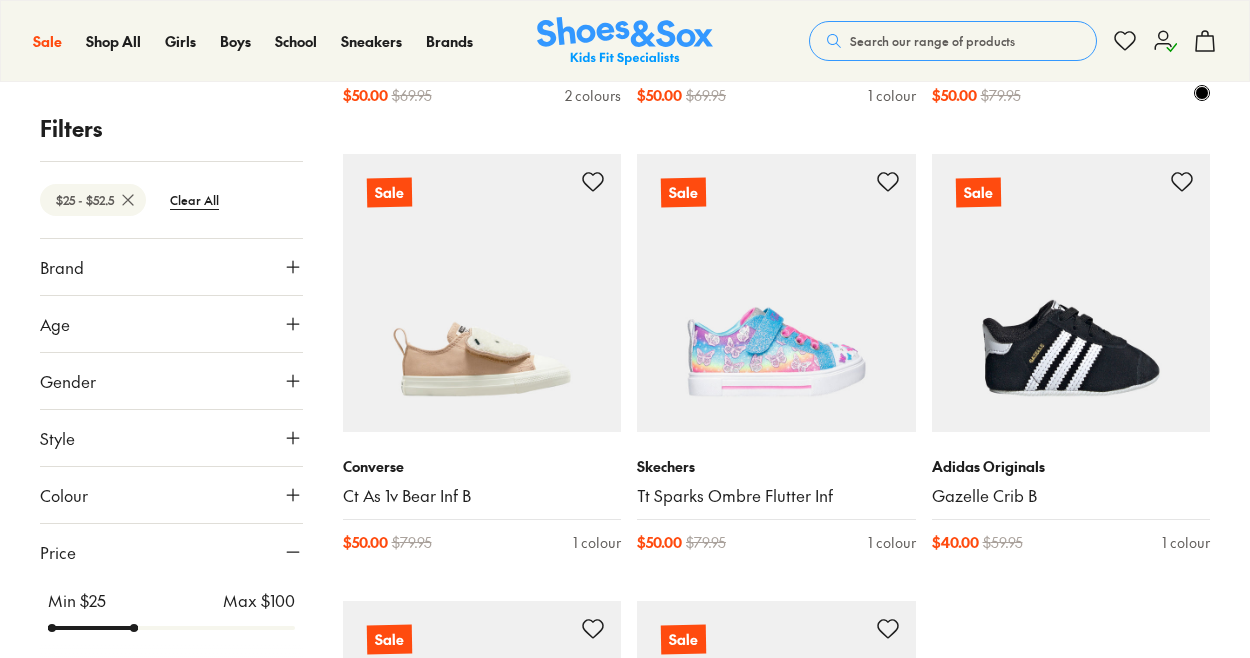 scroll, scrollTop: 4326, scrollLeft: 0, axis: vertical 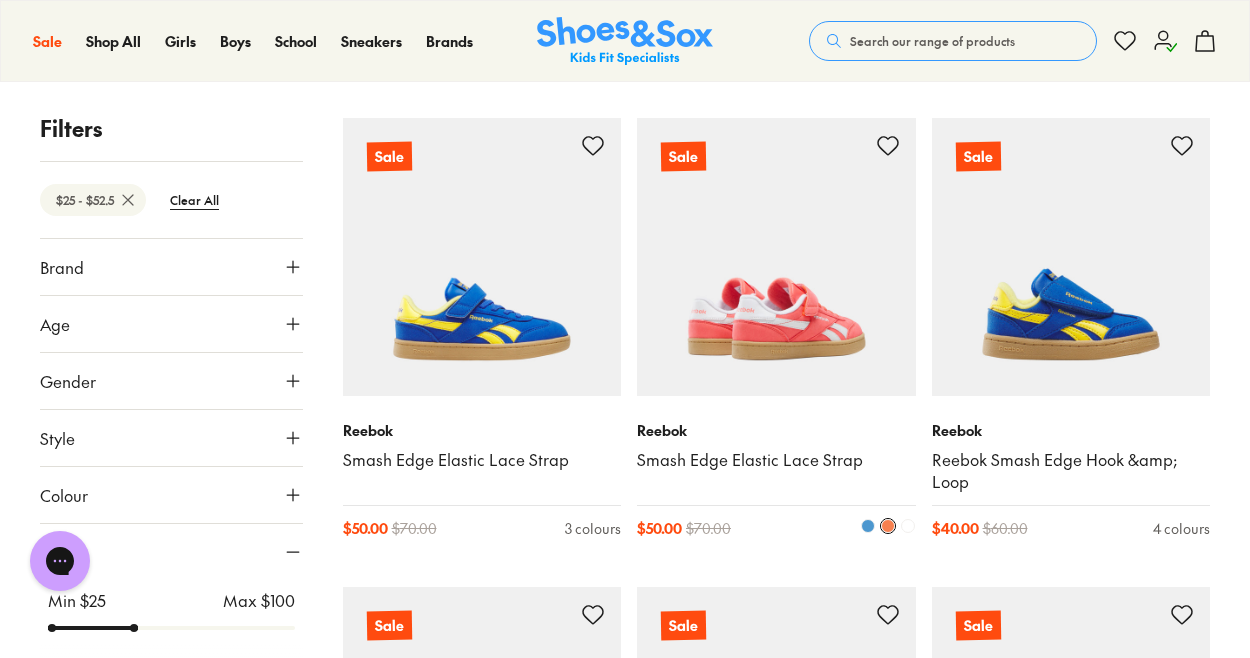 click at bounding box center (776, 257) 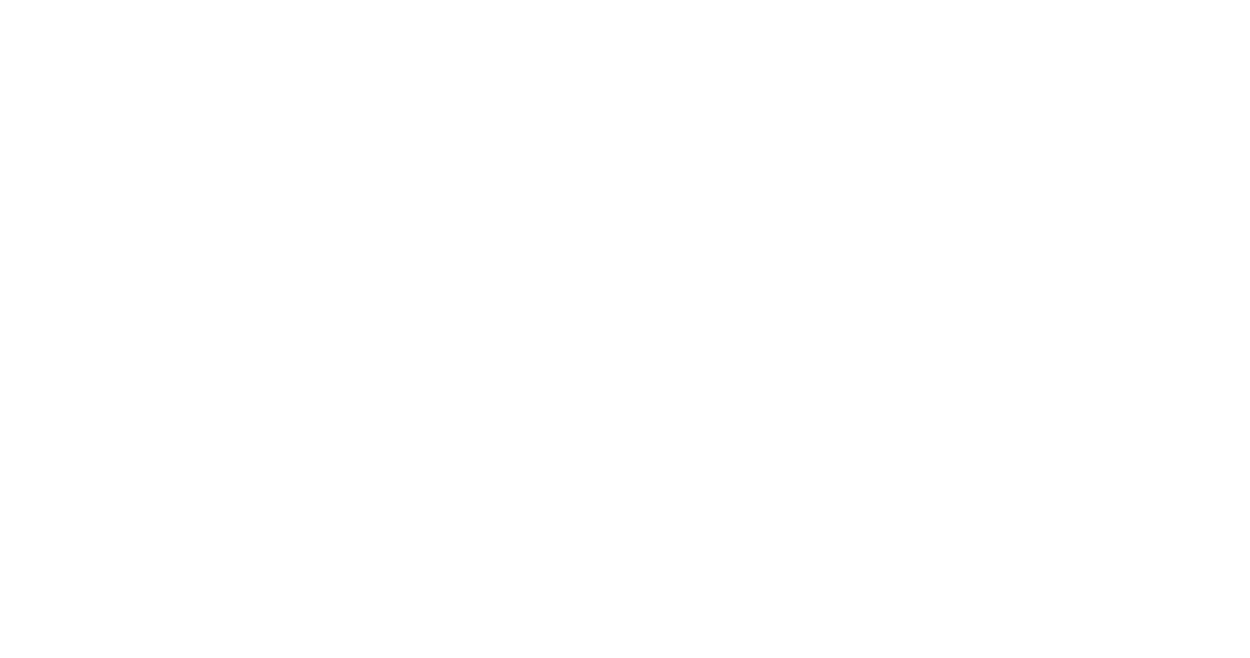 scroll, scrollTop: 452, scrollLeft: 0, axis: vertical 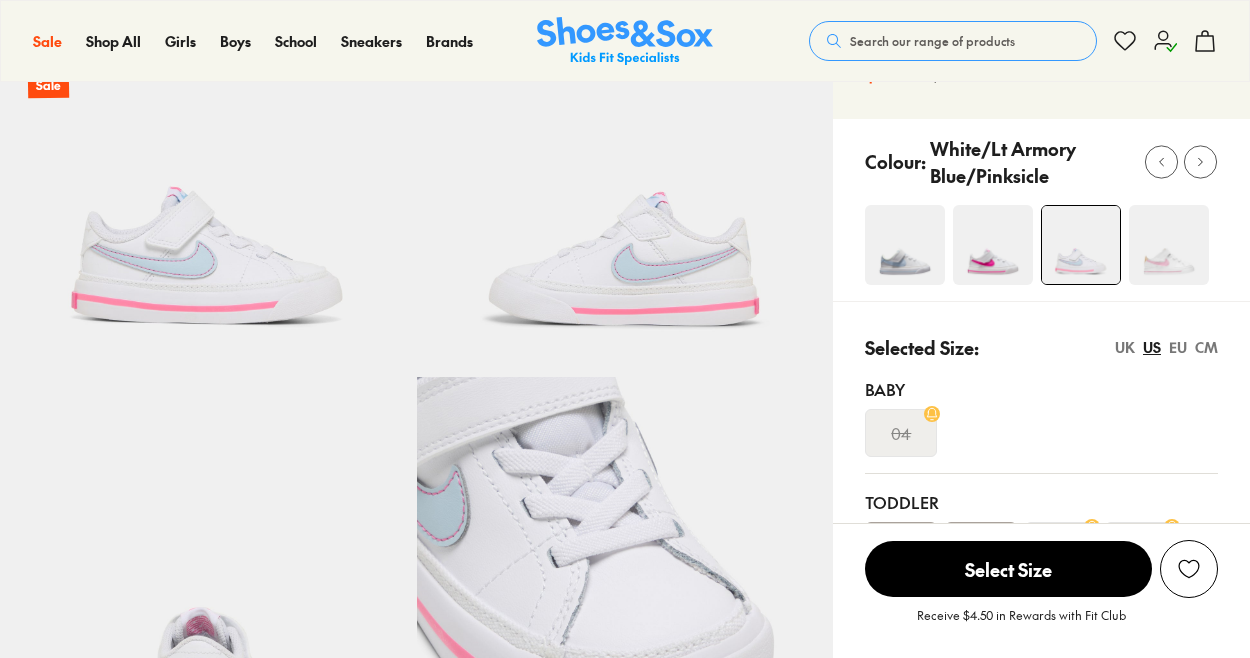 click on "CM" at bounding box center (1206, 347) 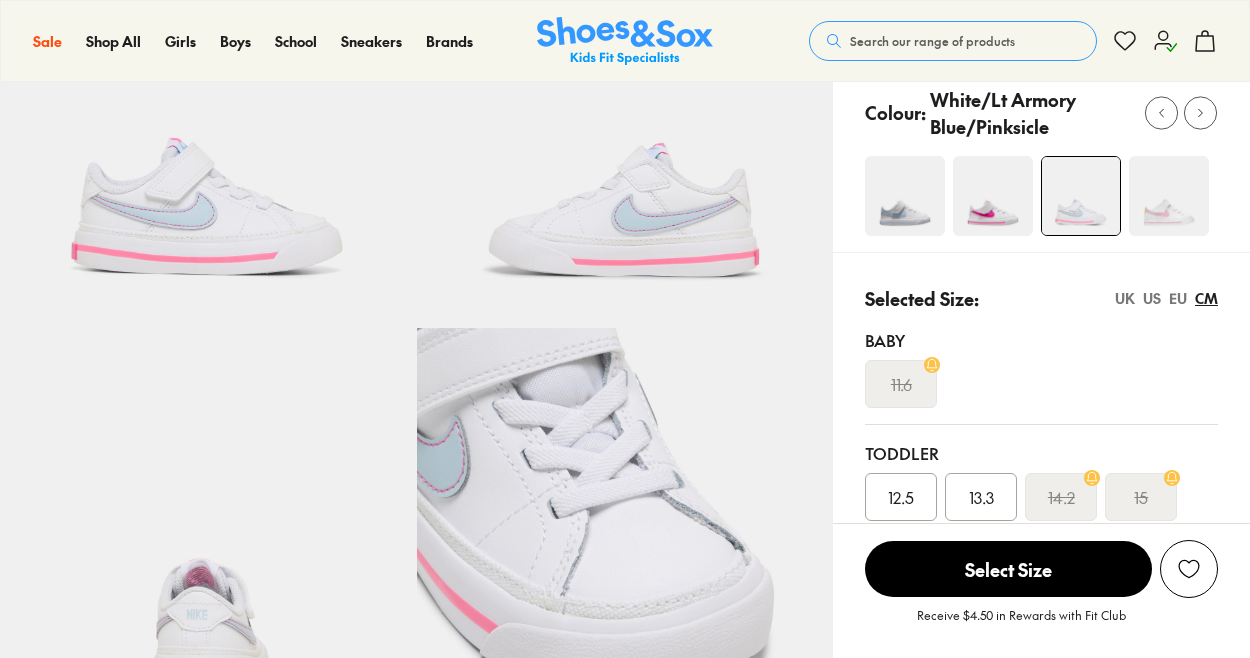 scroll, scrollTop: 210, scrollLeft: 0, axis: vertical 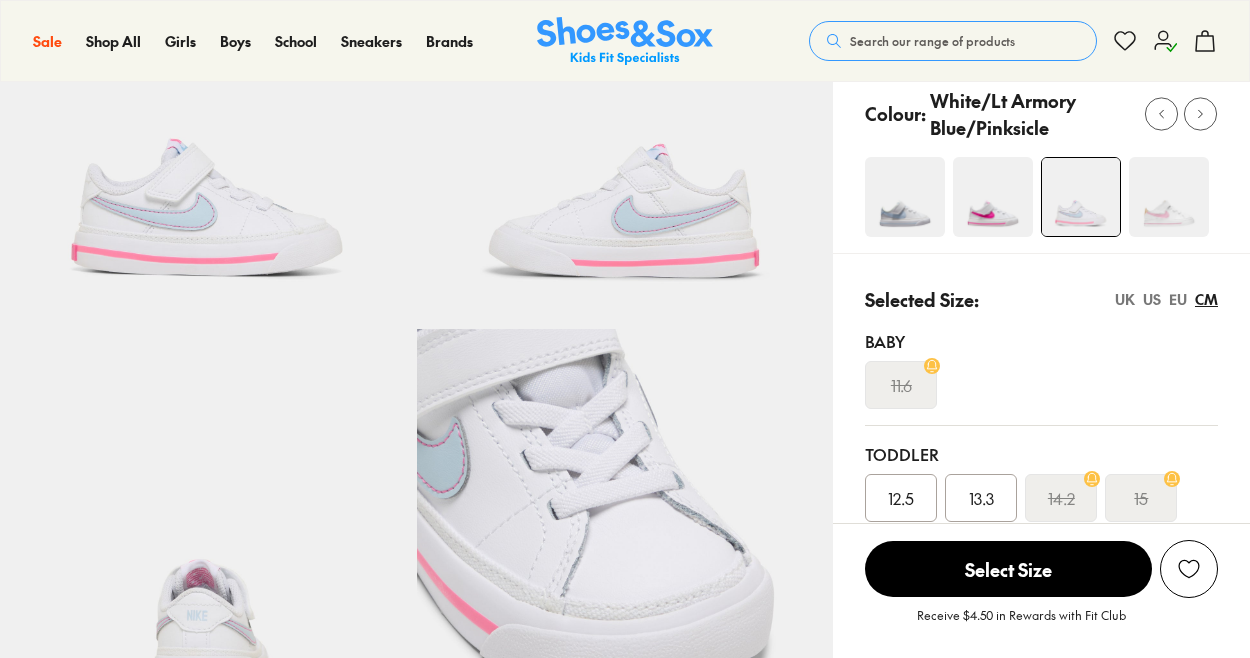click at bounding box center [1169, 197] 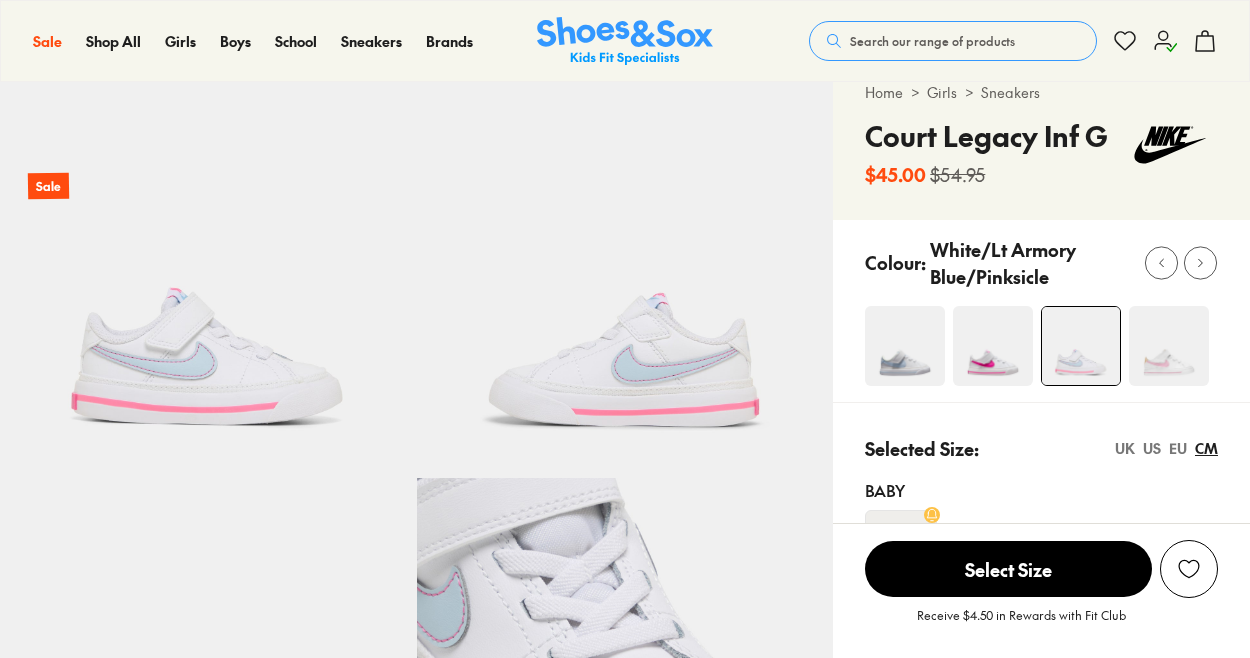 scroll, scrollTop: 62, scrollLeft: 0, axis: vertical 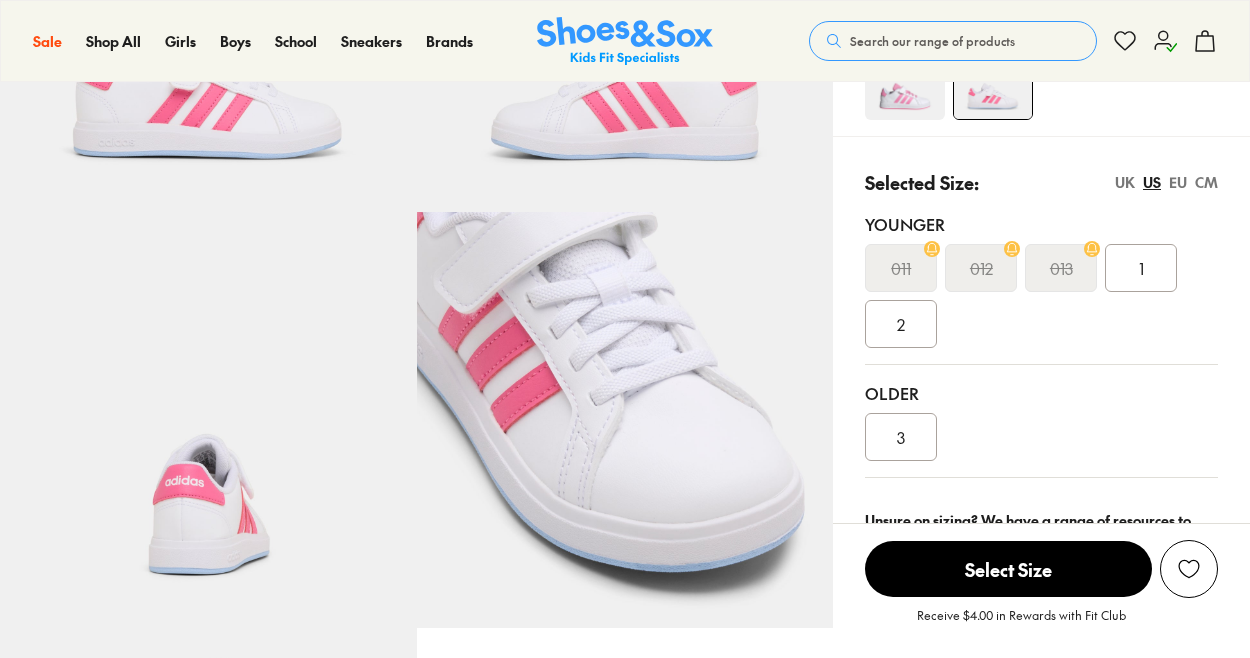 click on "CM" at bounding box center (1206, 182) 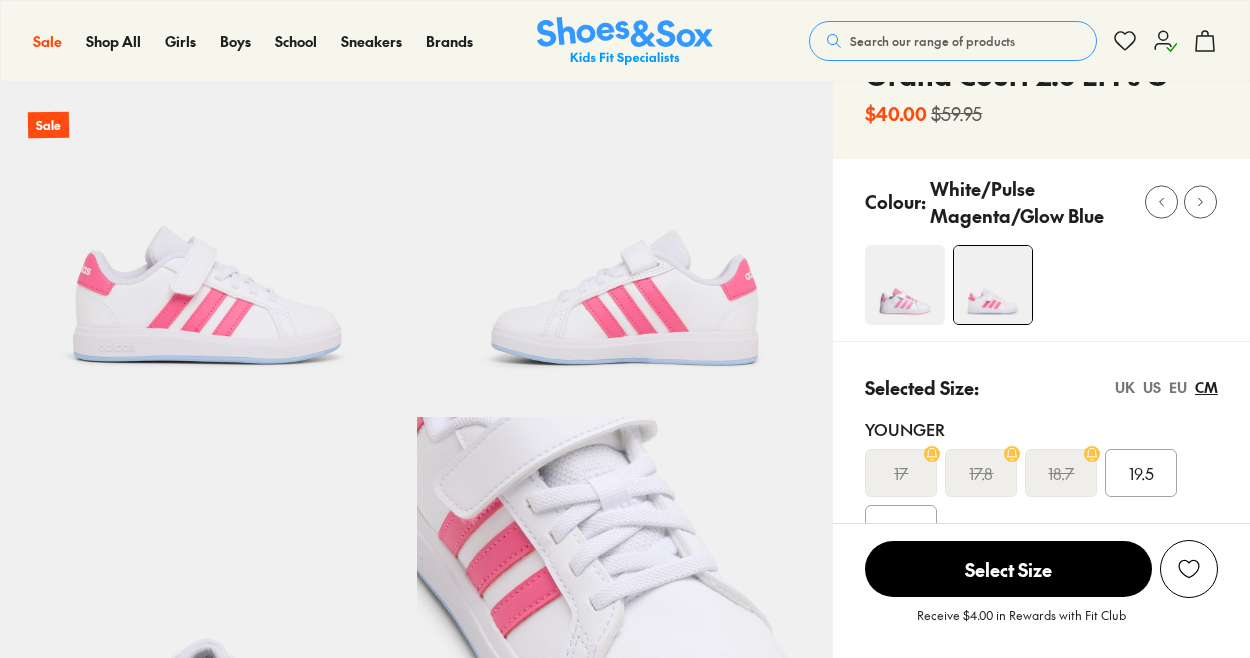 scroll, scrollTop: 121, scrollLeft: 0, axis: vertical 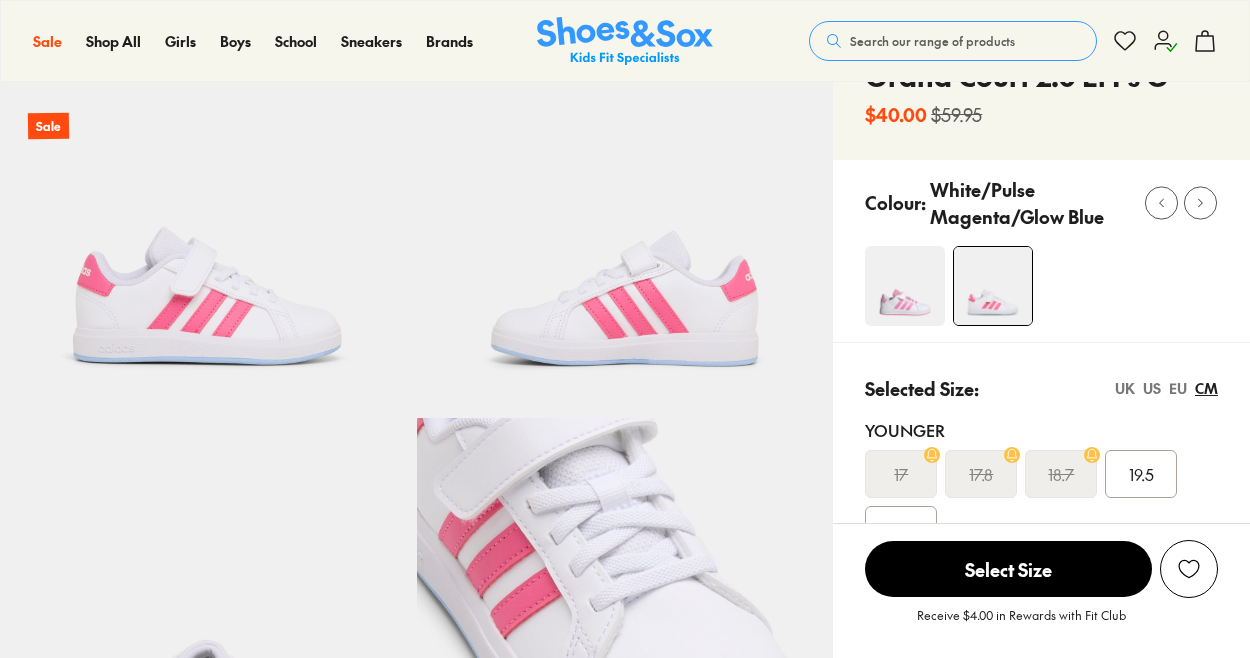 click at bounding box center [905, 286] 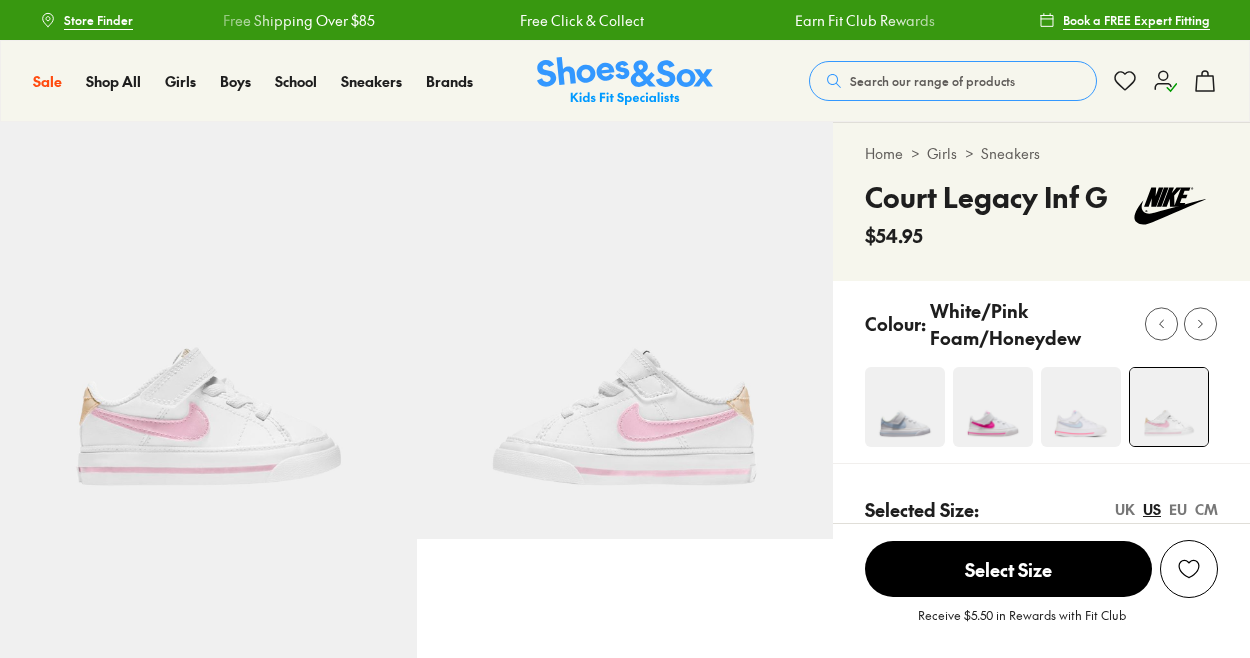 scroll, scrollTop: 0, scrollLeft: 0, axis: both 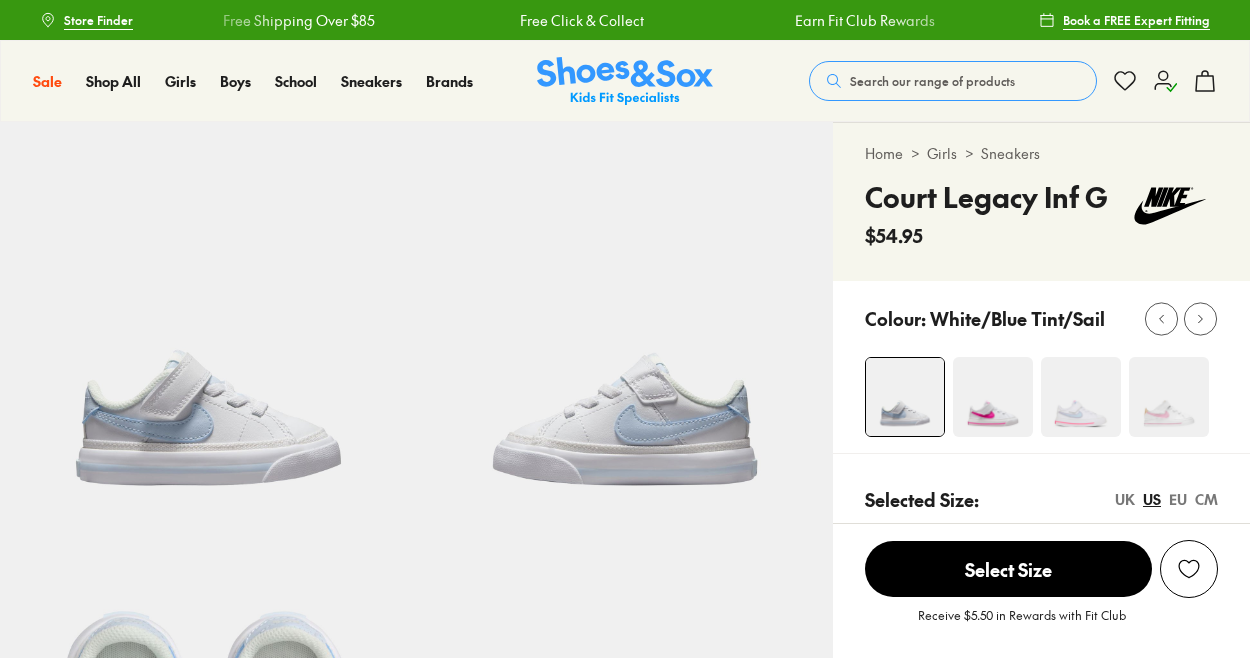 select on "*" 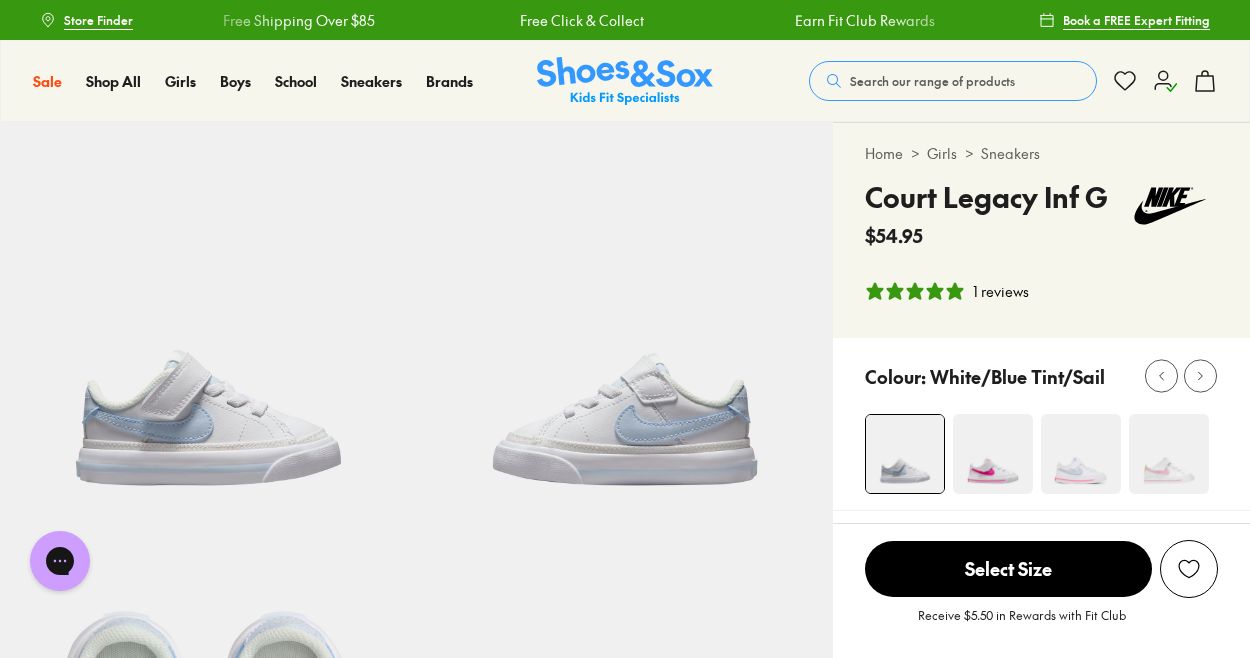 scroll, scrollTop: 0, scrollLeft: 0, axis: both 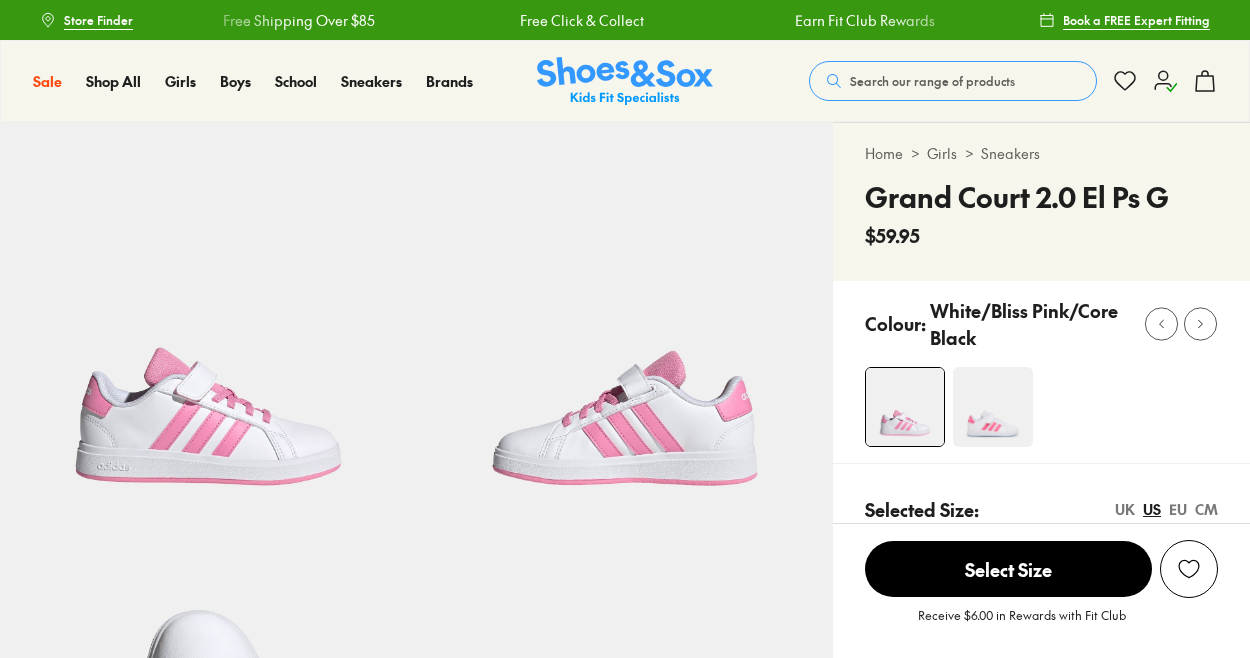 click at bounding box center [993, 407] 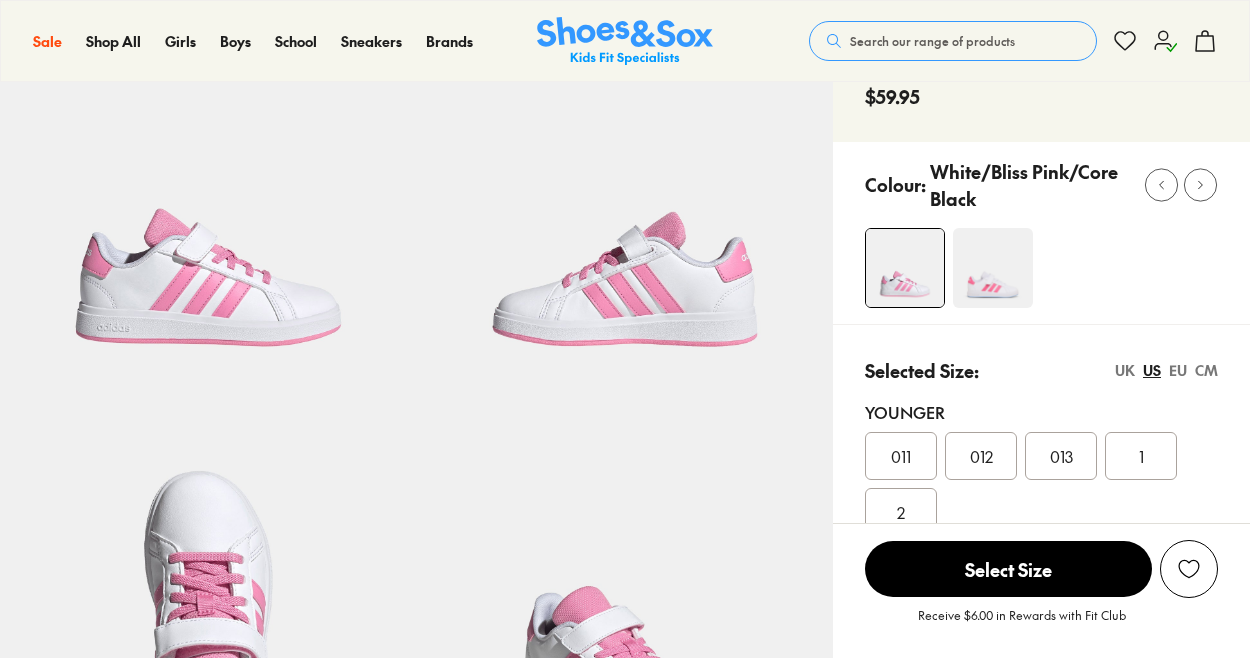 scroll, scrollTop: 0, scrollLeft: 0, axis: both 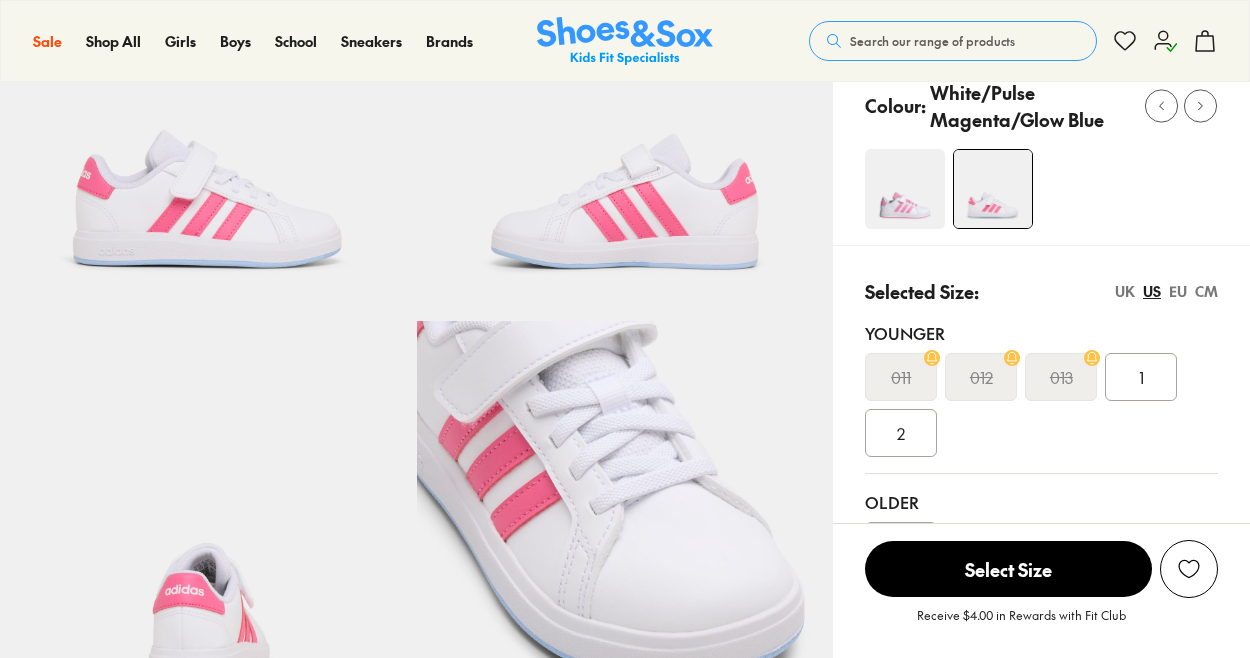 click on "CM" at bounding box center [1206, 291] 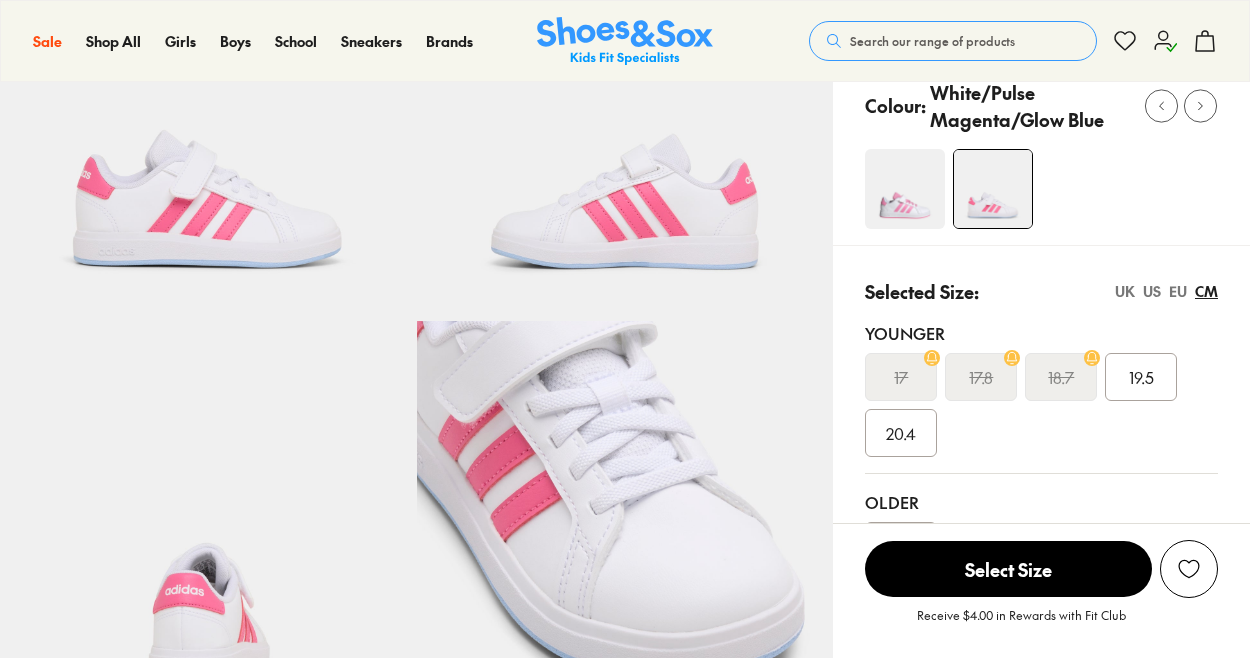 click on "US" at bounding box center (1152, 291) 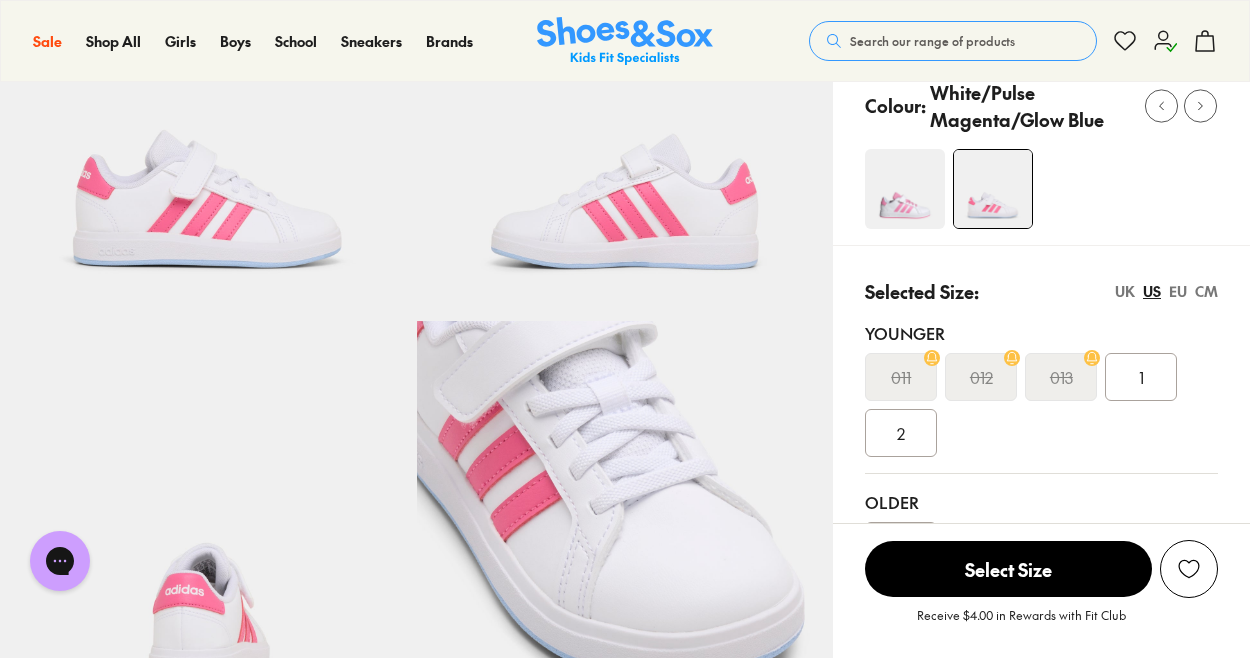 scroll, scrollTop: 0, scrollLeft: 0, axis: both 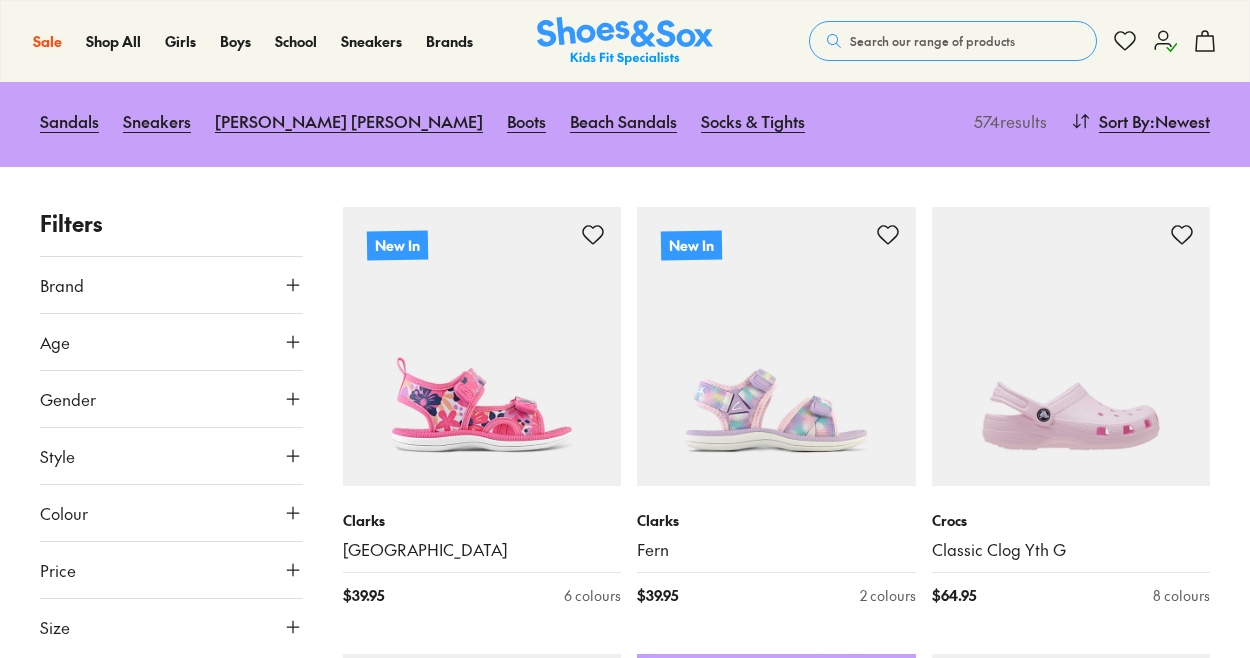 click on "Style" at bounding box center (171, 456) 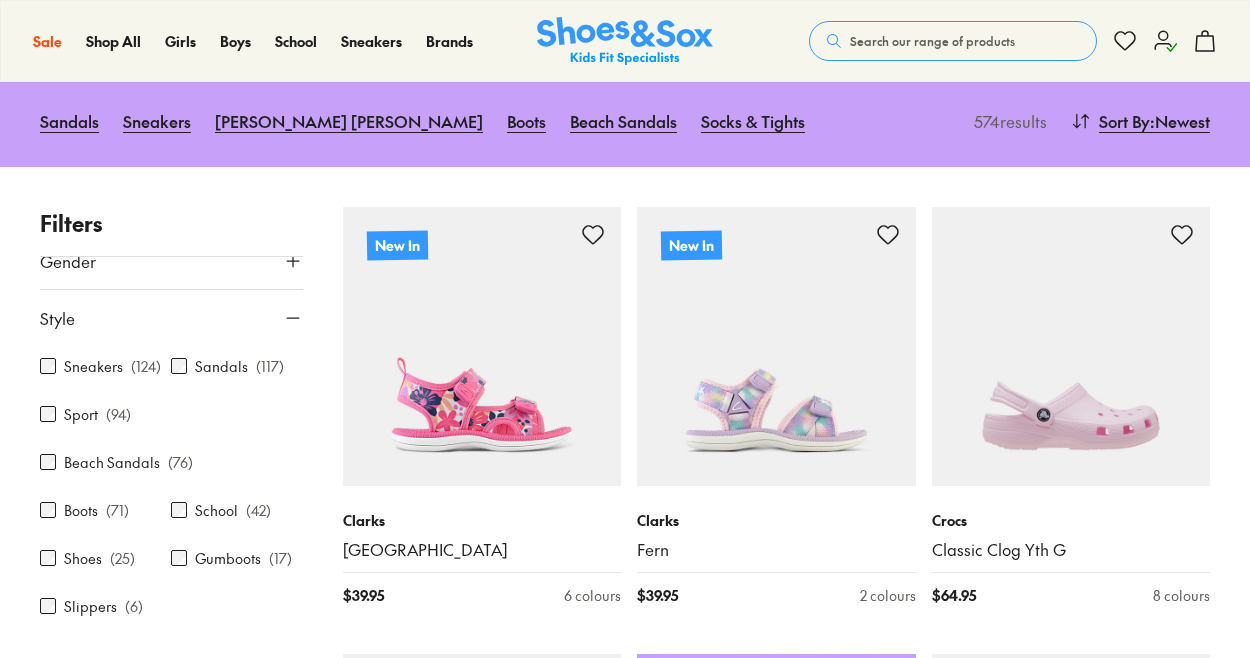 scroll, scrollTop: 136, scrollLeft: 0, axis: vertical 